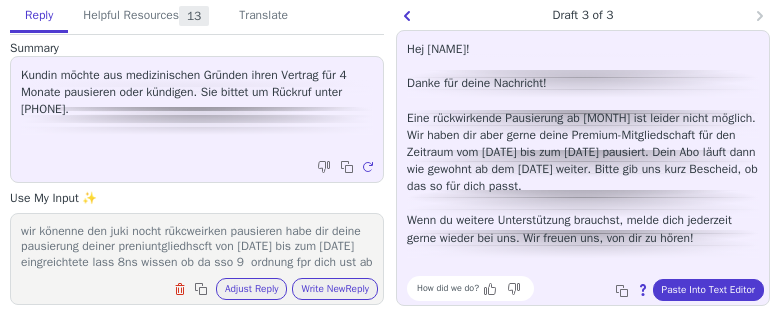scroll, scrollTop: 0, scrollLeft: 0, axis: both 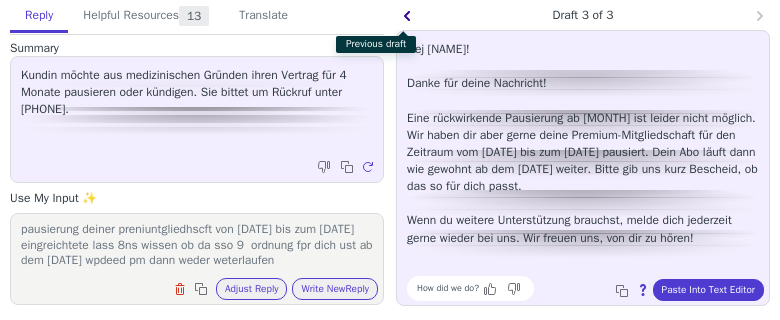 click at bounding box center [409, 18] 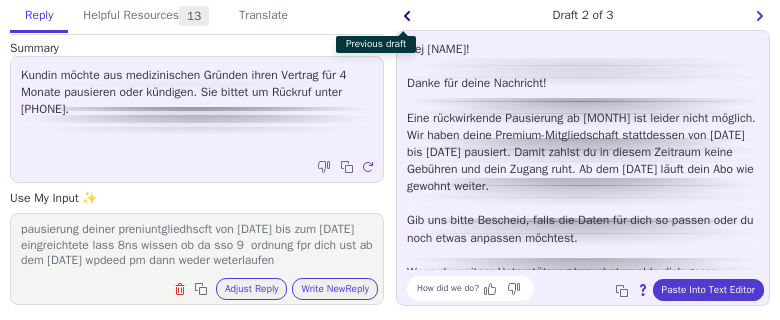 click at bounding box center (407, 16) 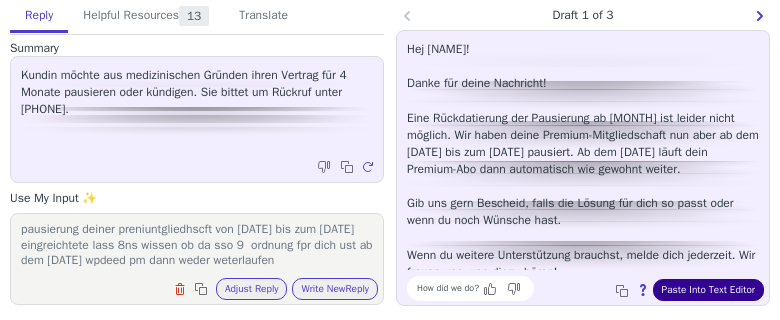 click on "Paste Into Text Editor" at bounding box center (708, 290) 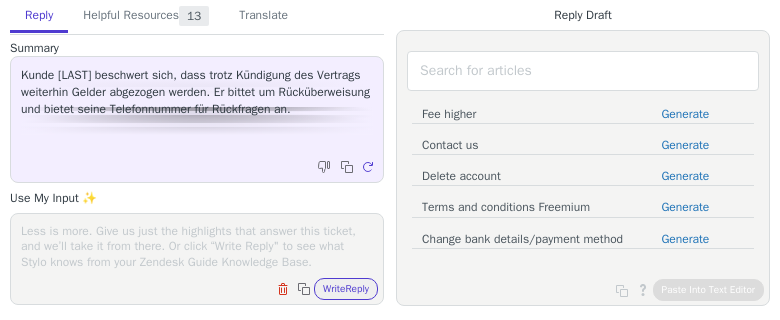 scroll, scrollTop: 0, scrollLeft: 0, axis: both 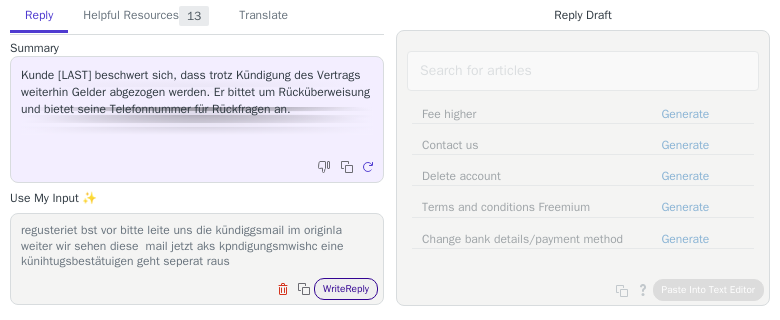type on "uns liegt kone ekündihzng von der mailadresse miz der du regusteriet bst vor bitte leite uns die kündiggsmail im originla weiter wir sehen diese  mail jetzt aks kpndigungsmwishc eine künihtugsbestätuigen geht seperat raus" 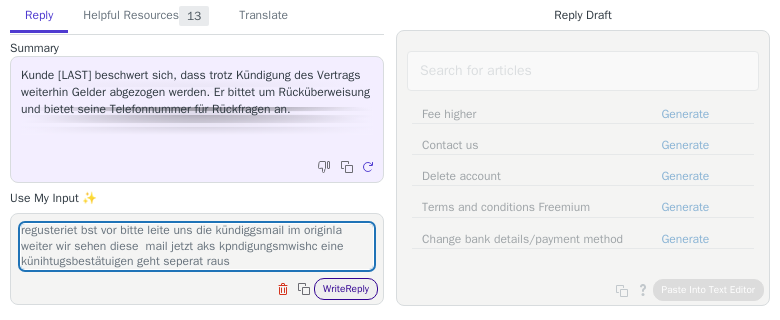 click on "Write  Reply" at bounding box center [346, 289] 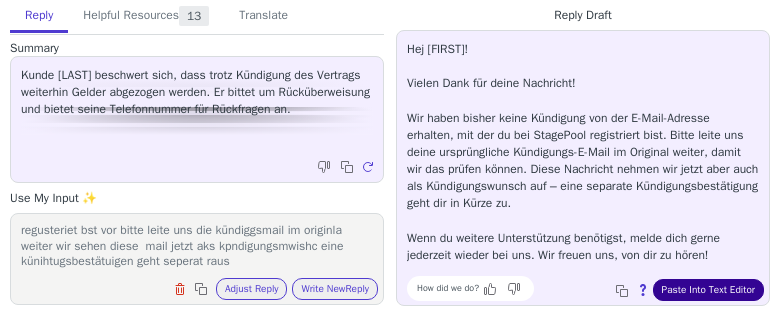 click on "Paste Into Text Editor" at bounding box center (708, 290) 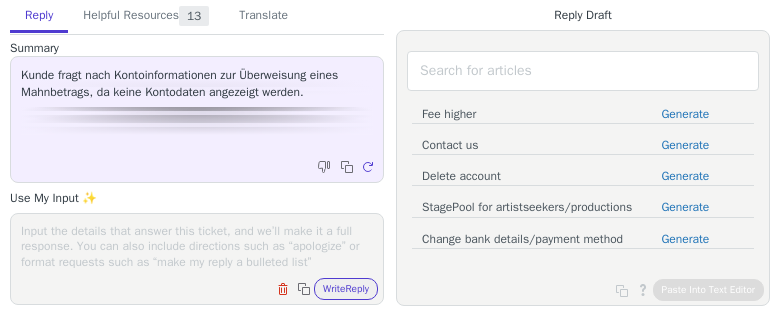 scroll, scrollTop: 0, scrollLeft: 0, axis: both 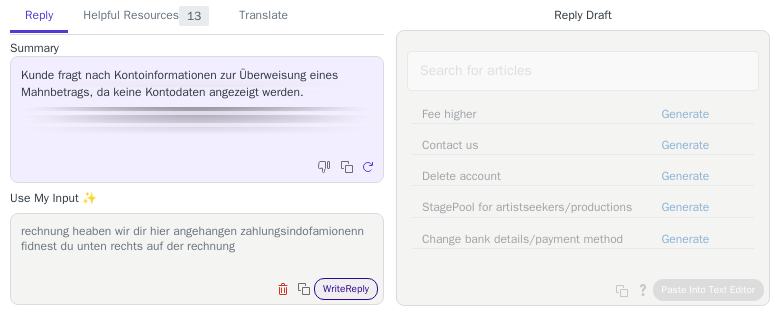 type on "rechnung heaben wir dir hier angehangen zahlungsindofamionenn fidnest du unten rechts auf der rechnung" 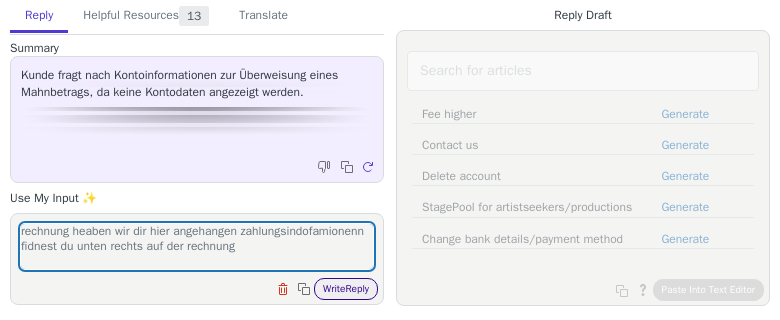 click on "Write  Reply" at bounding box center (346, 289) 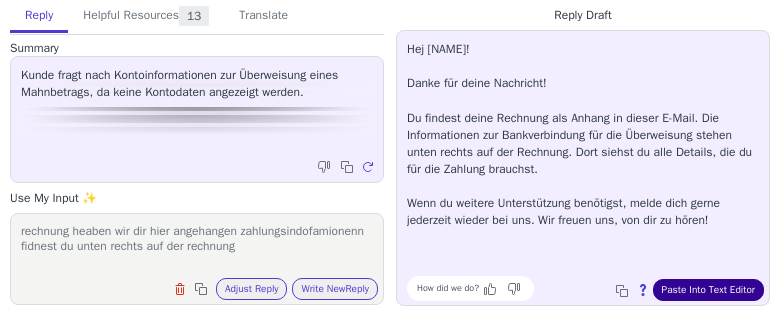click on "Paste Into Text Editor" at bounding box center (708, 290) 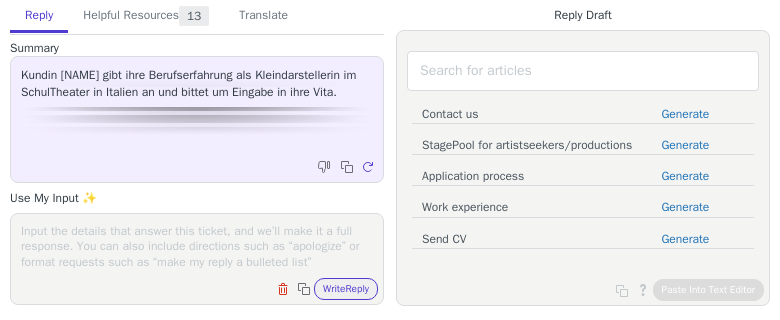 scroll, scrollTop: 0, scrollLeft: 0, axis: both 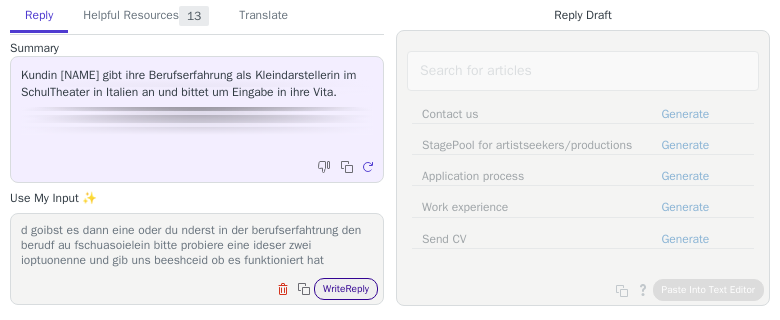 type on "das liegt daran das du als deinben haiuptberuf schuaspielerin angegeben hast die berufserfahrung als beruf allerdings kleindarstellerin ist das heit0ß entweder änderts du deinen hauptbeeuf zur kelndarsteerin das kann ich leider nicht machen u d goibst es dann eine oder du nderst in der berufserfahtrung den berudf au fschuasoielein bitte probiere eine ideser zwei ioptuonenne und gib uns beeshceid ob es funktioniert hat" 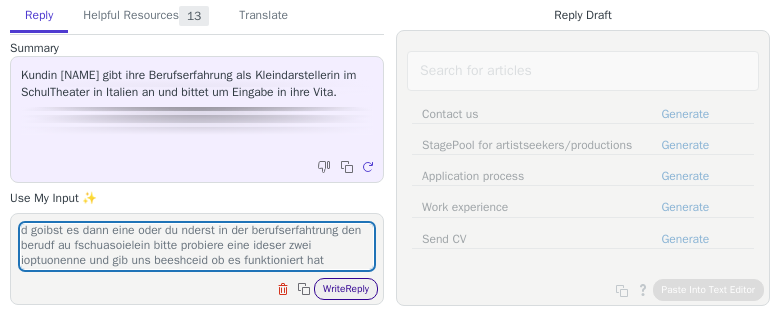 click on "Write  Reply" at bounding box center [346, 289] 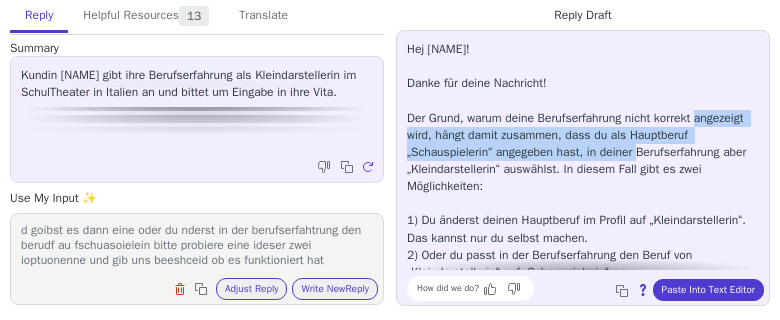 drag, startPoint x: 760, startPoint y: 124, endPoint x: 761, endPoint y: 159, distance: 35.014282 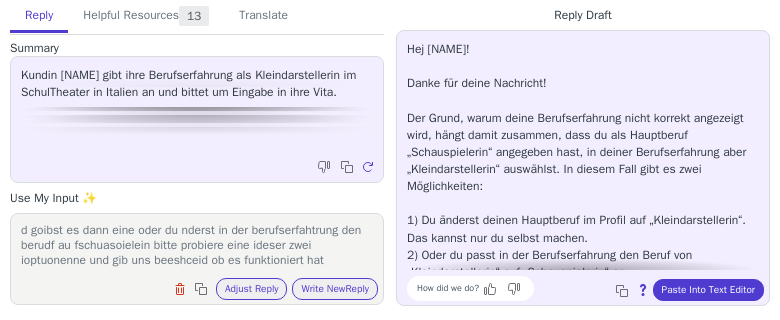 click on "Hej [NAME]! Danke für deine Nachricht! Der Grund, warum deine Berufserfahrung nicht korrekt angezeigt wird, hängt damit zusammen, dass du als Hauptberuf „Schauspielerin“ angegeben hast, in deiner Berufserfahrung aber „Kleindarstellerin“ auswählst. In diesem Fall gibt es zwei Möglichkeiten:    1) Du änderst deinen Hauptberuf im Profil auf „Kleindarstellerin“. Das kannst nur du selbst machen. 2) Oder du passt in der Berufserfahrung den Beruf von „Kleindarstellerin“ auf „Schauspielerin“ an. Bitte probiere eine der beiden Varianten aus und gib uns gerne Bescheid, ob es geklappt hat. Wenn du weitere Unterstützung brauchst, melde dich jederzeit wieder. Wir freuen uns, von dir zu hören!" at bounding box center [583, 212] 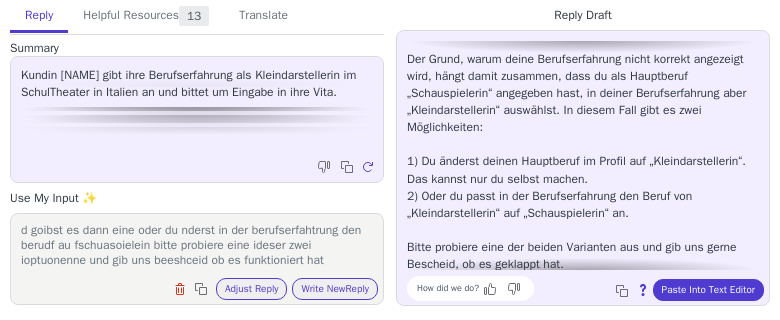 scroll, scrollTop: 113, scrollLeft: 0, axis: vertical 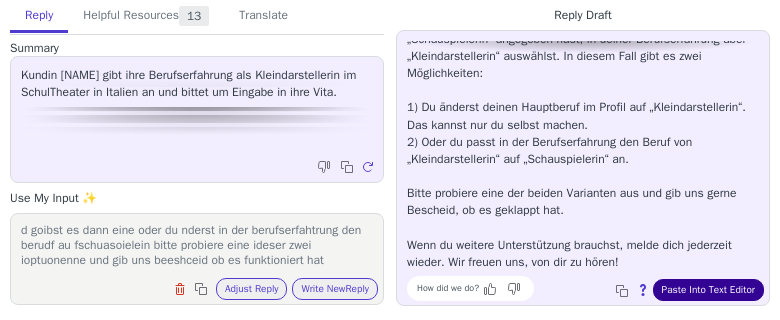 click on "Paste Into Text Editor" at bounding box center [708, 290] 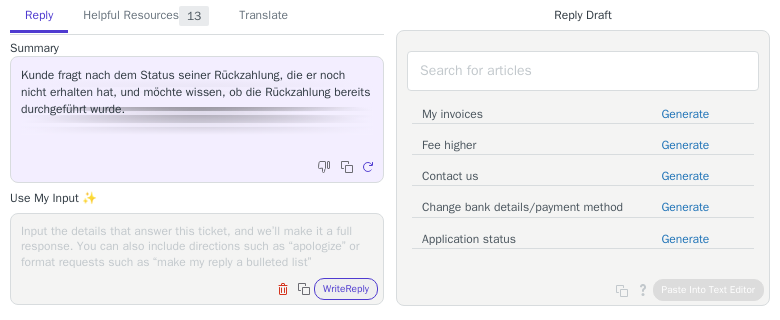 scroll, scrollTop: 0, scrollLeft: 0, axis: both 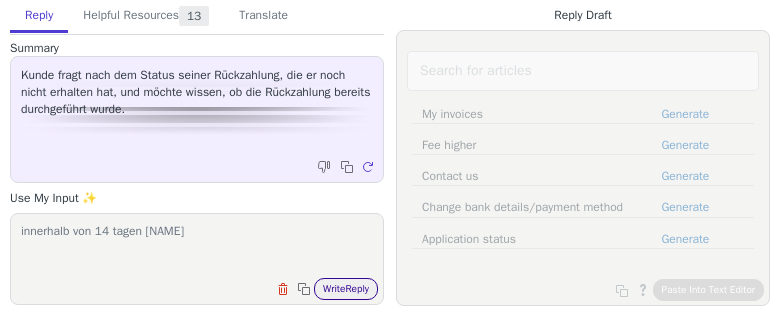 type on "innerhalb von 14 tagen [NAME]" 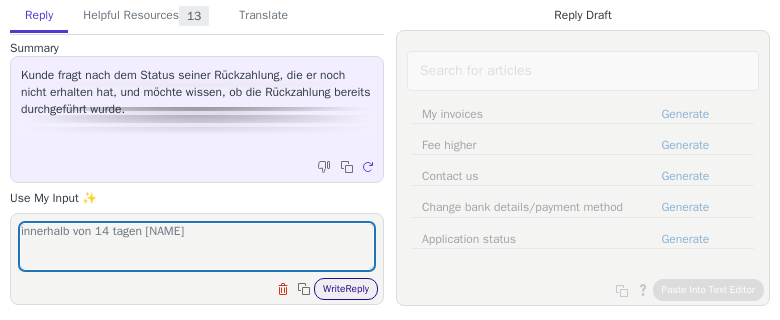 click on "Write  Reply" at bounding box center [346, 289] 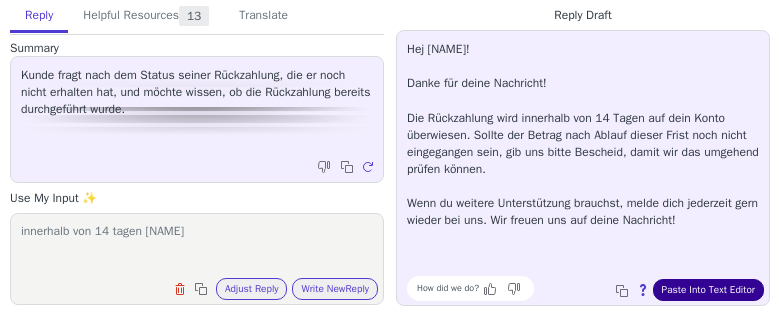click on "Paste Into Text Editor" at bounding box center (708, 290) 